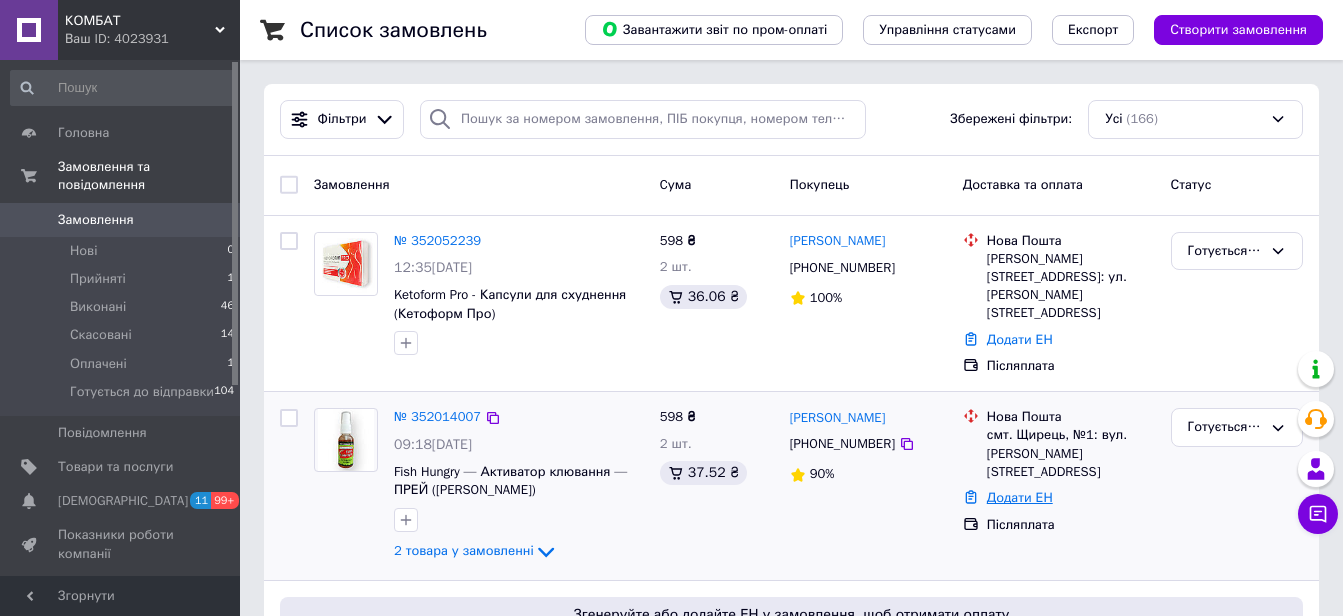 scroll, scrollTop: 0, scrollLeft: 0, axis: both 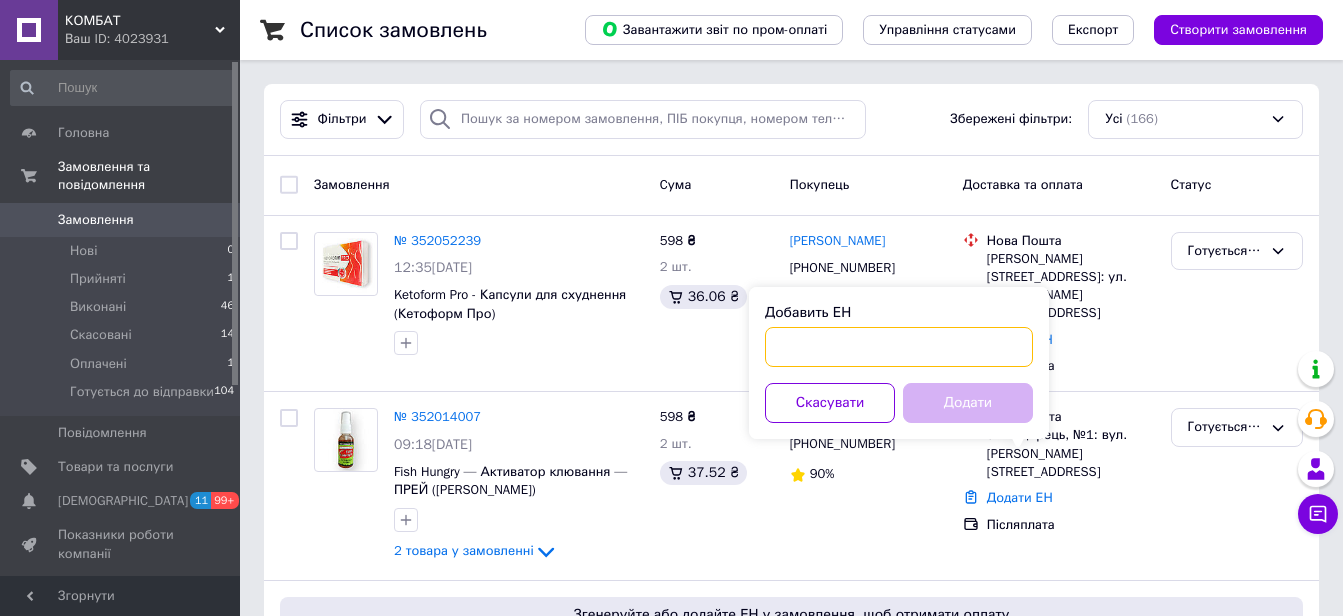 click on "Добавить ЕН" at bounding box center (899, 347) 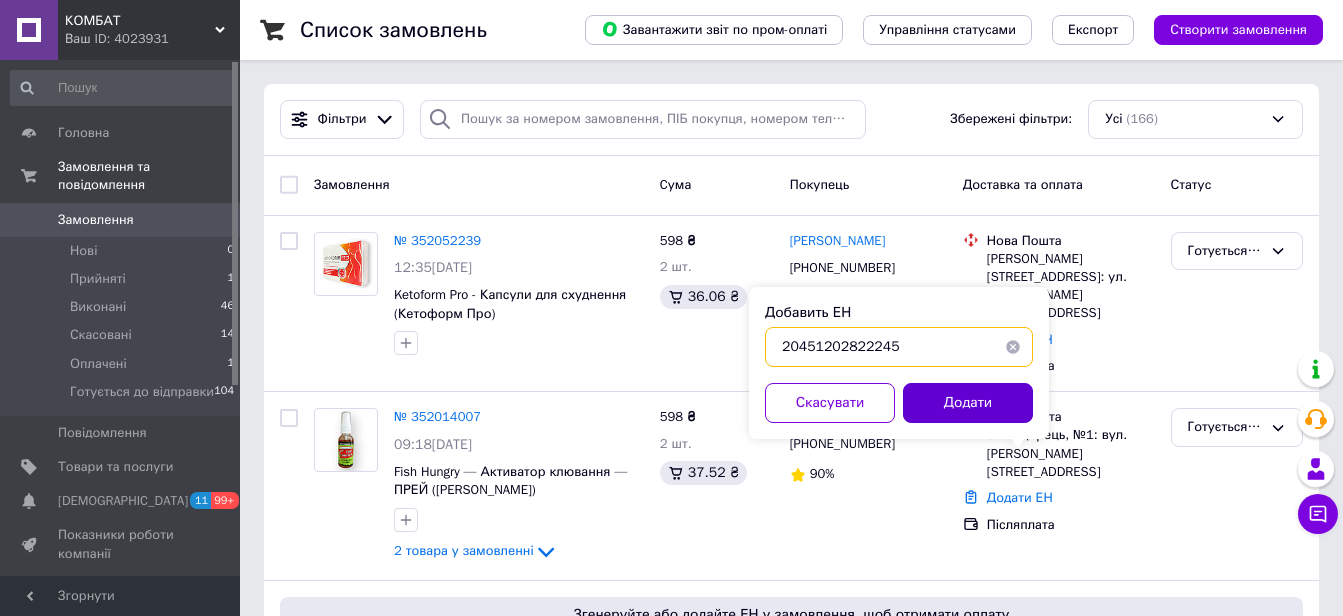 type on "20451202822245" 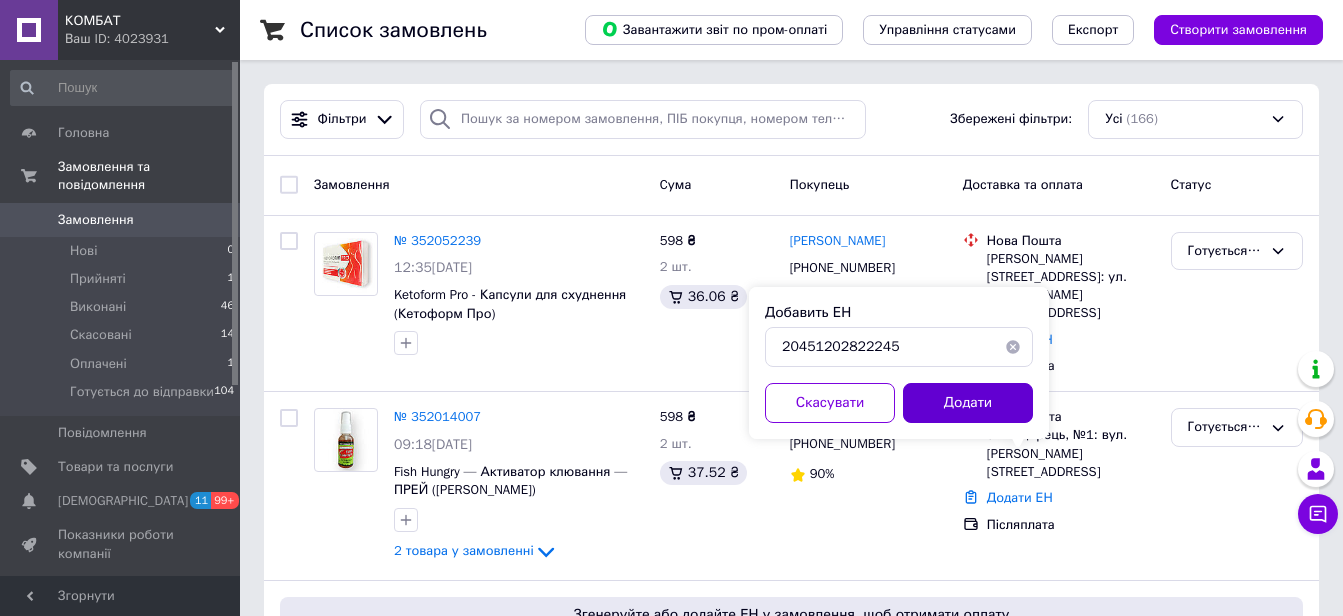 click on "Додати" at bounding box center (968, 403) 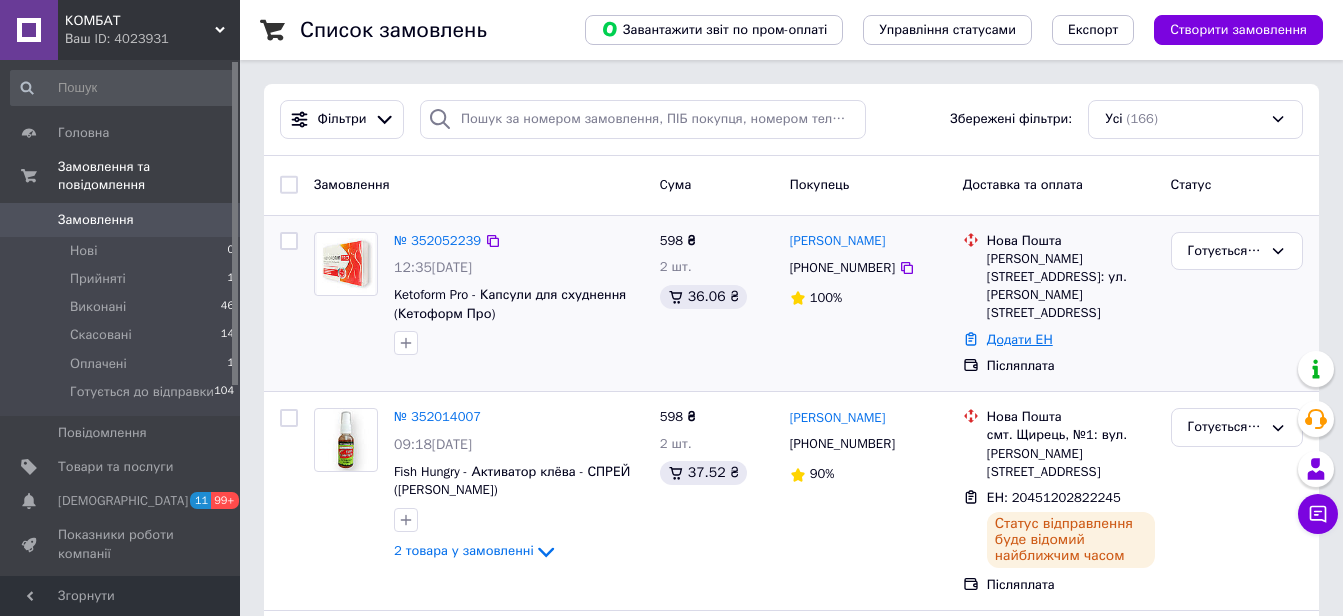 click on "Додати ЕН" at bounding box center (1020, 339) 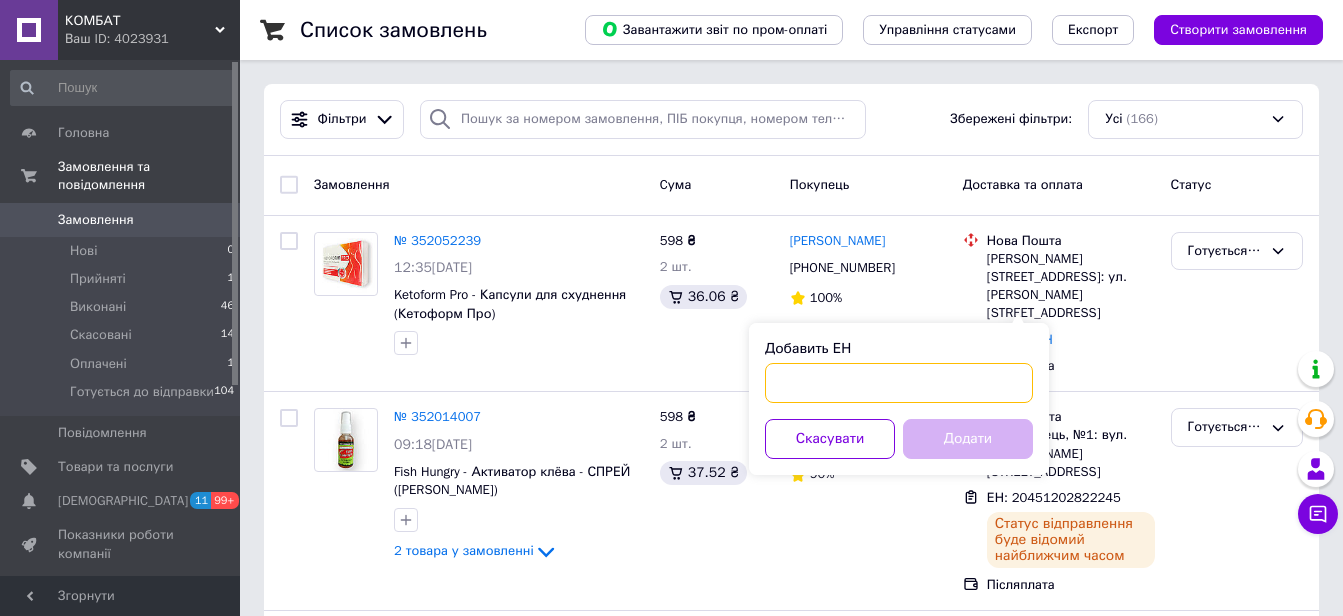 click on "Добавить ЕН" at bounding box center [899, 383] 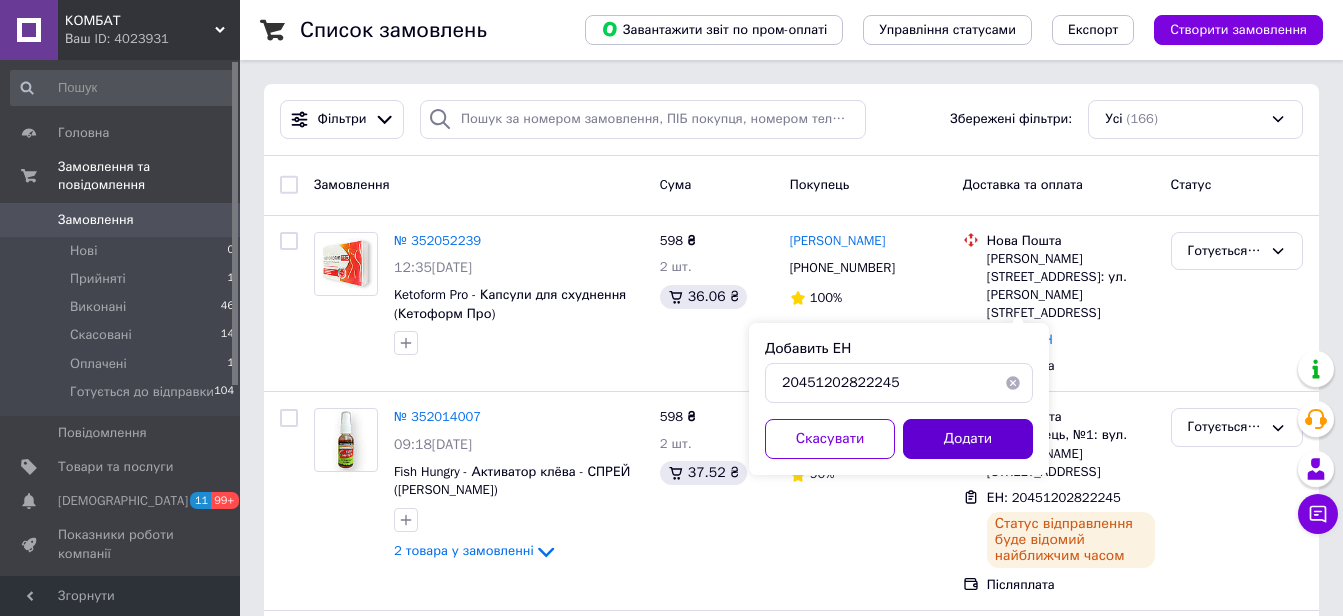 click on "Добавить ЕН 20451202822245 Скасувати Додати" at bounding box center [899, 399] 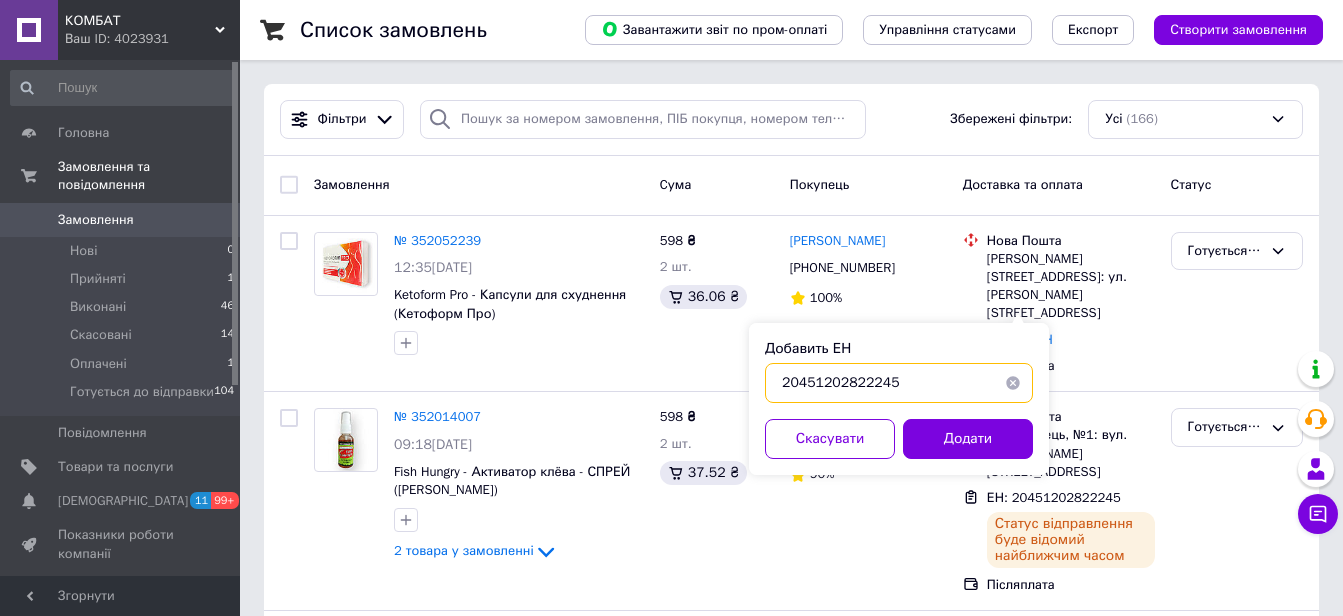 drag, startPoint x: 903, startPoint y: 388, endPoint x: 764, endPoint y: 393, distance: 139.0899 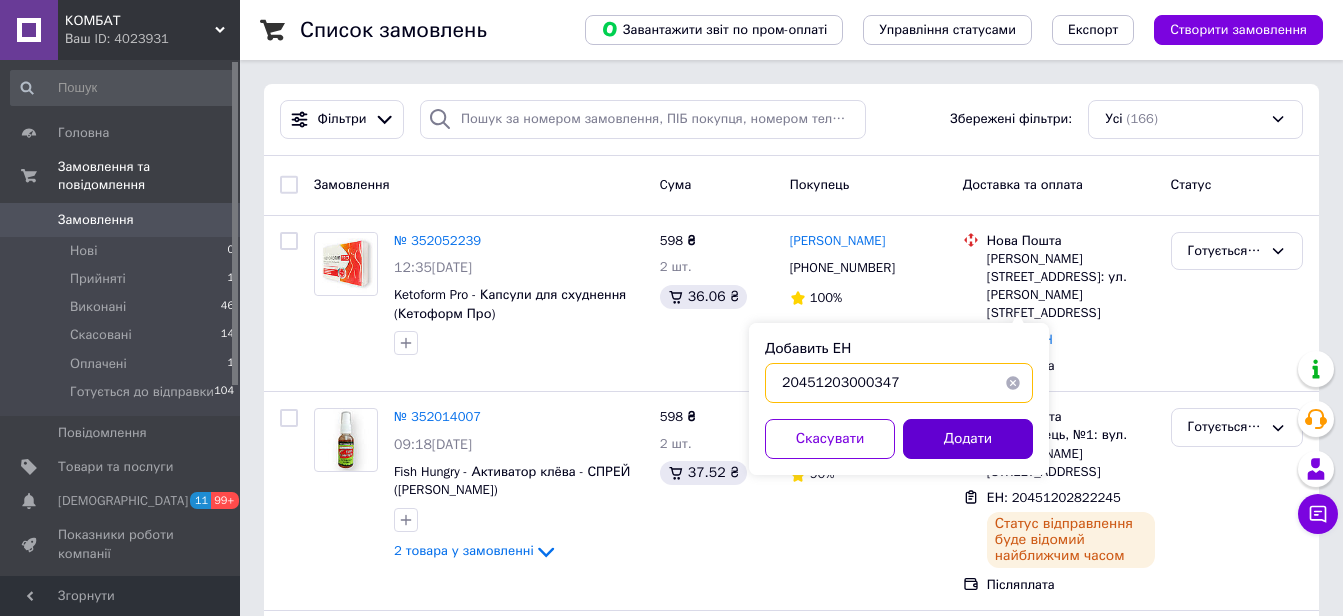 type on "20451203000347" 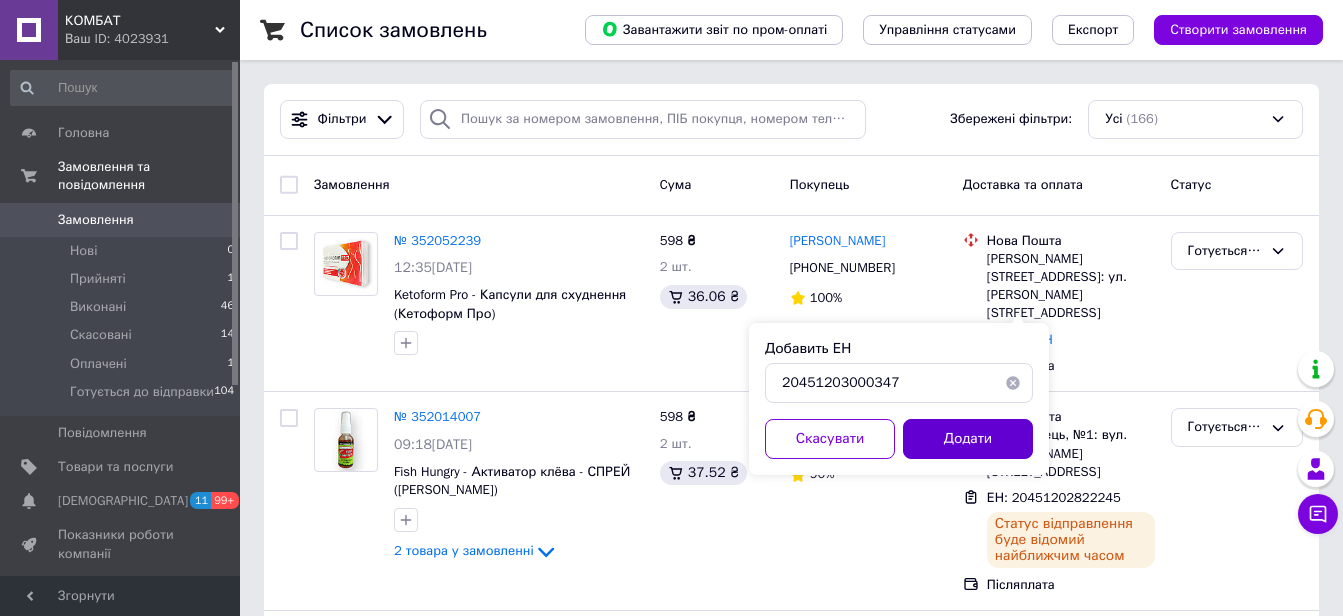 click on "Додати" at bounding box center (968, 439) 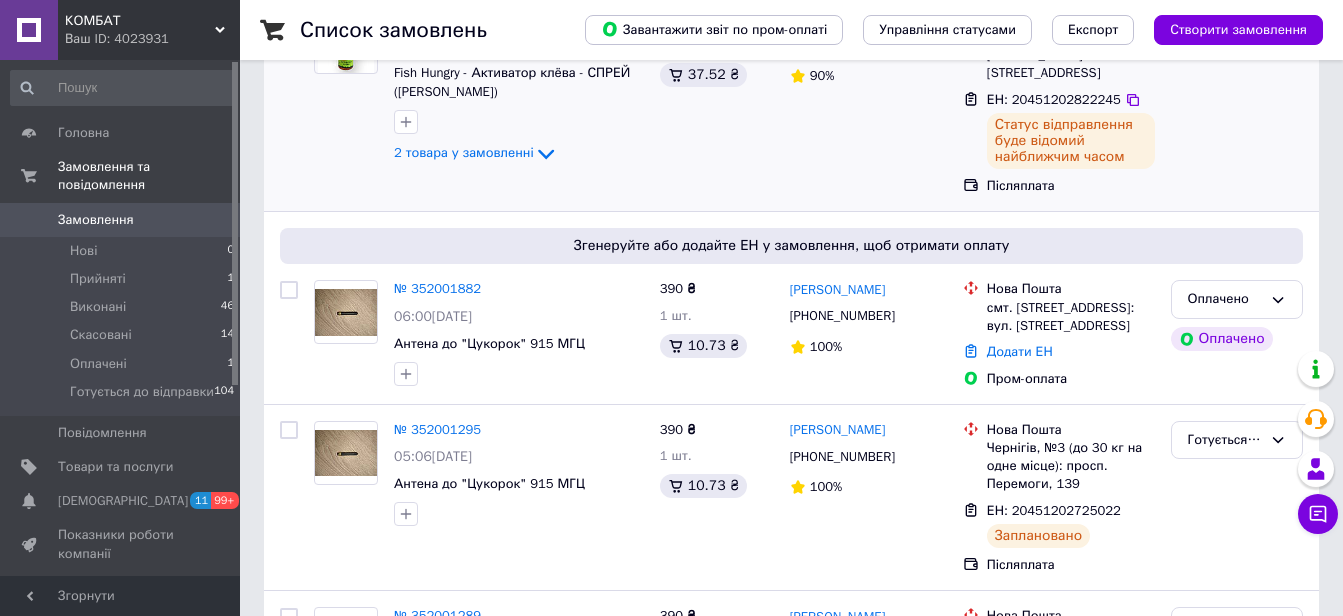 scroll, scrollTop: 467, scrollLeft: 0, axis: vertical 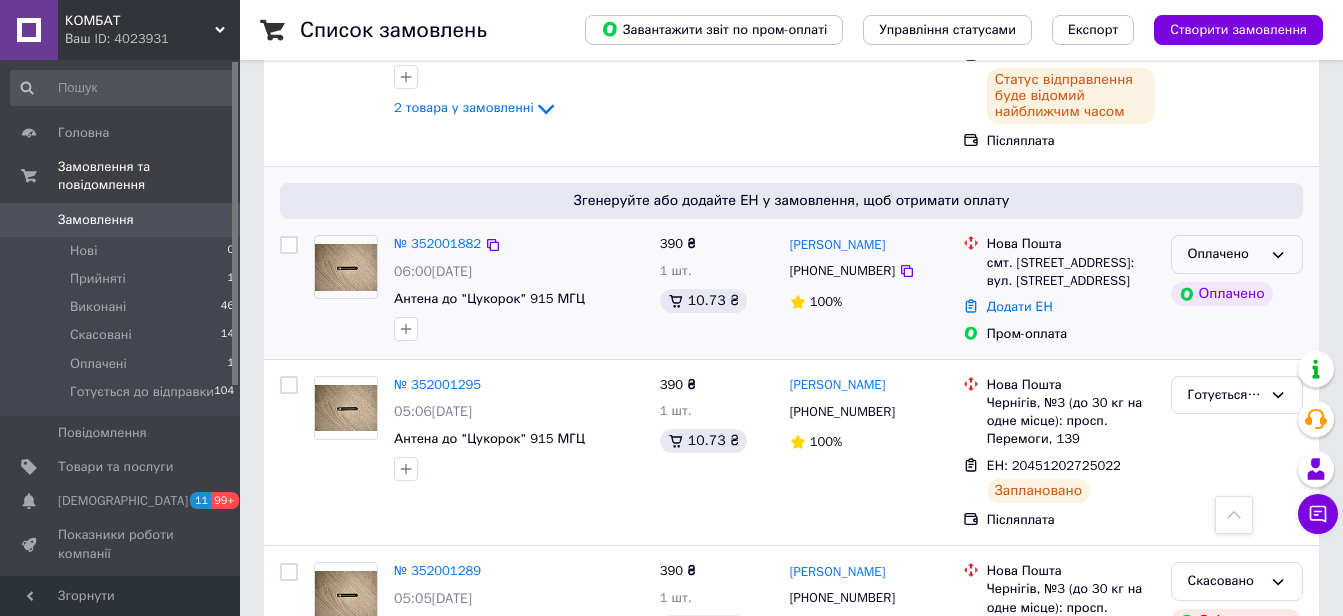 click on "Оплачено" at bounding box center (1225, 254) 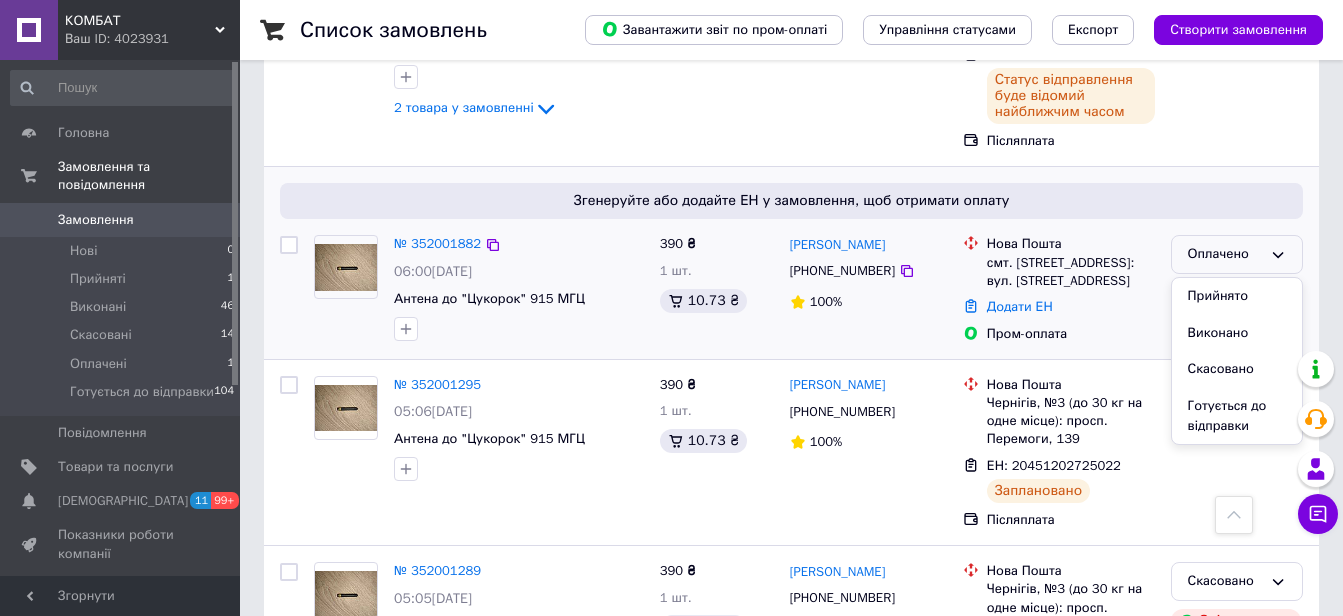 click on "Оплачено" at bounding box center (1225, 254) 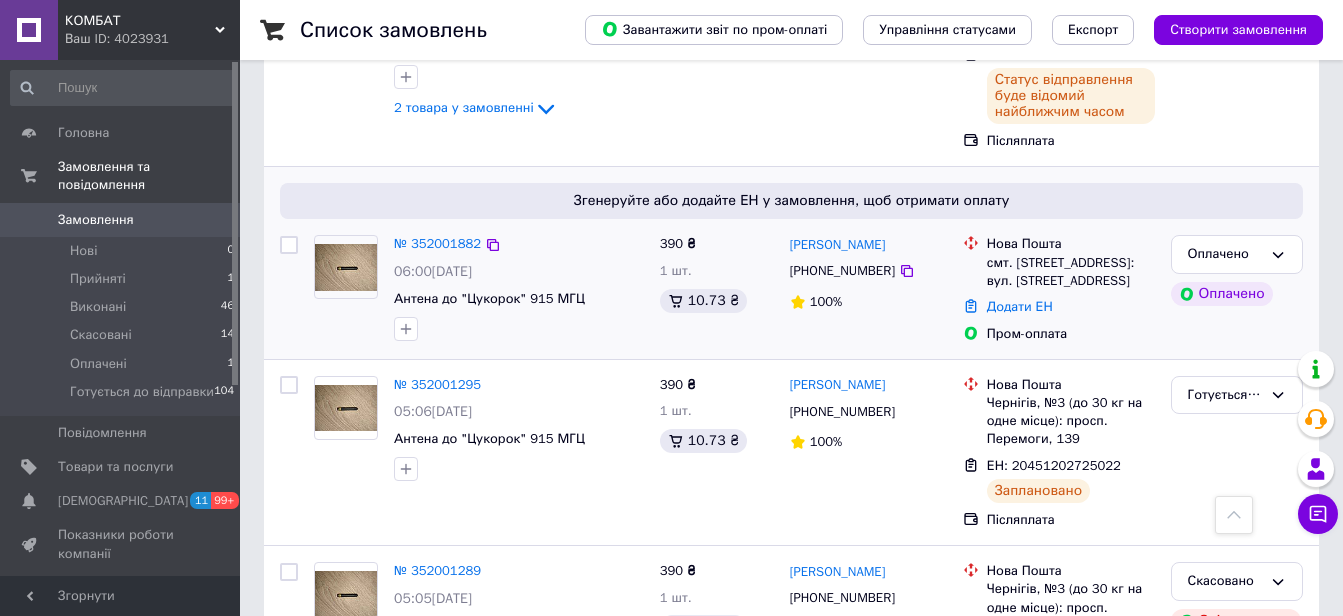click on "Оплачено" at bounding box center (1237, 294) 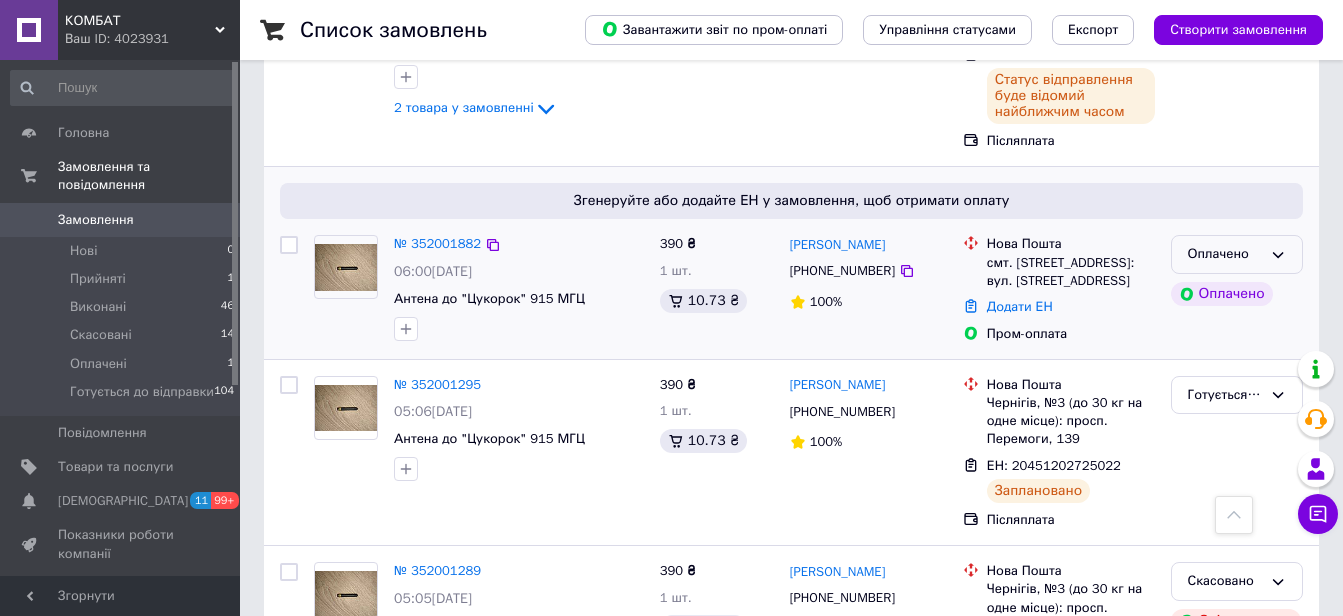 click on "Оплачено" at bounding box center (1237, 254) 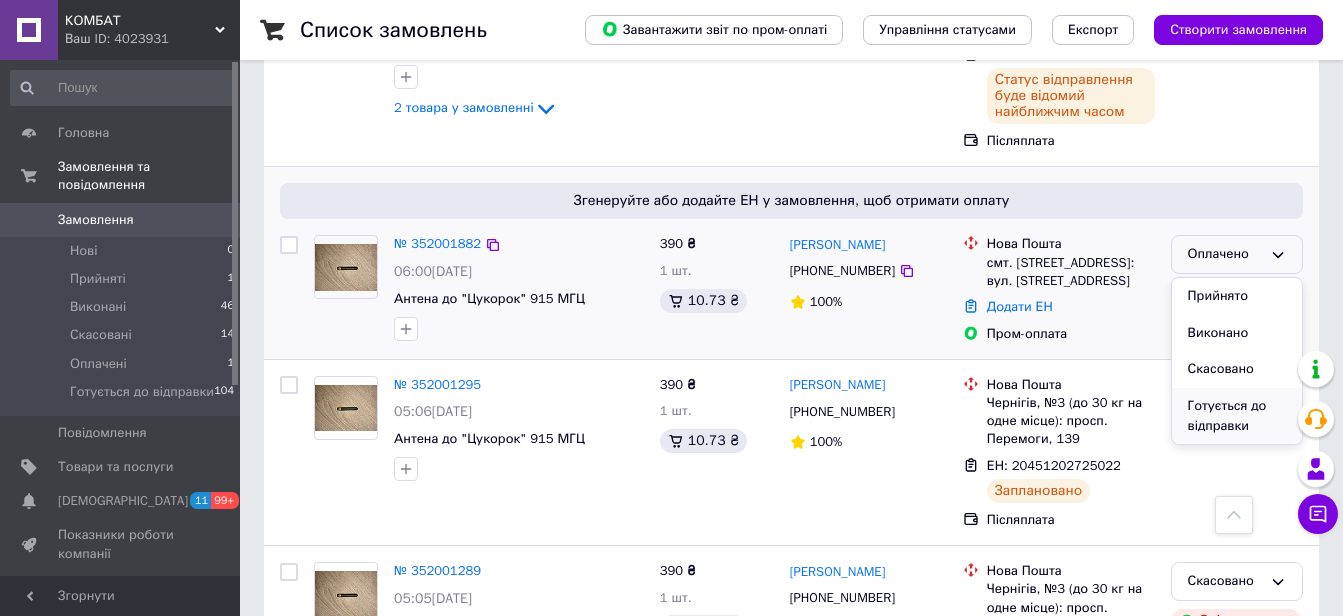 click on "Готується до відправки" at bounding box center [1237, 416] 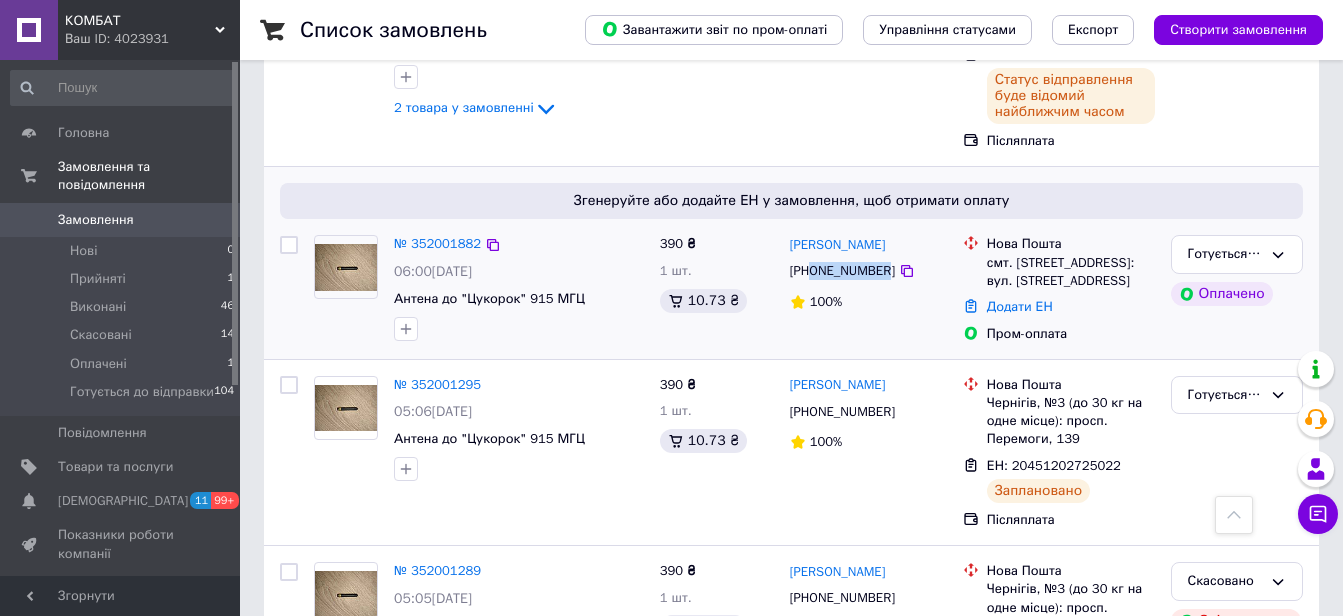 drag, startPoint x: 880, startPoint y: 255, endPoint x: 812, endPoint y: 263, distance: 68.46897 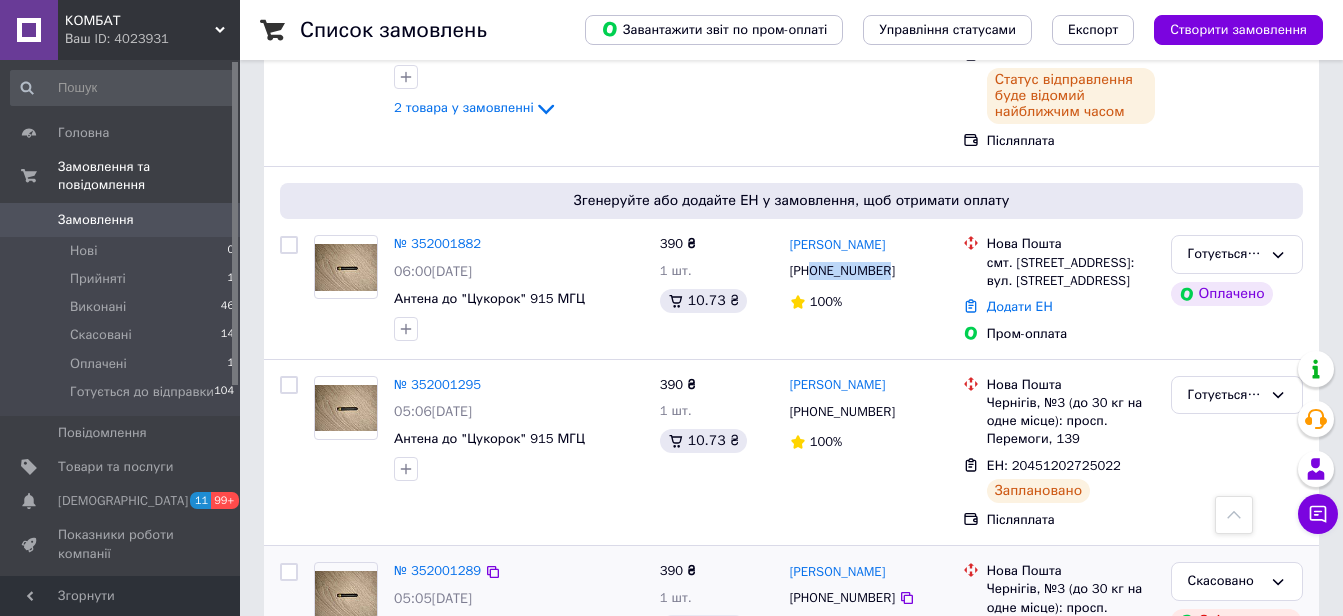 click on "05:05[DATE]" at bounding box center [433, 598] 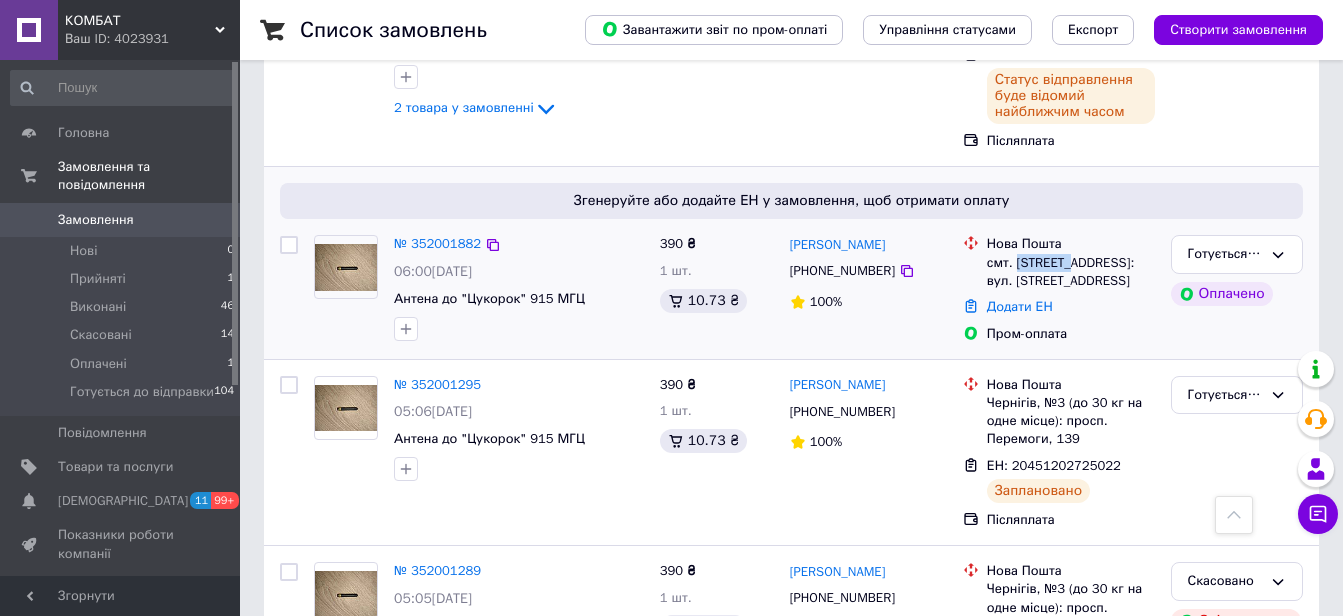 drag, startPoint x: 1013, startPoint y: 246, endPoint x: 1064, endPoint y: 248, distance: 51.0392 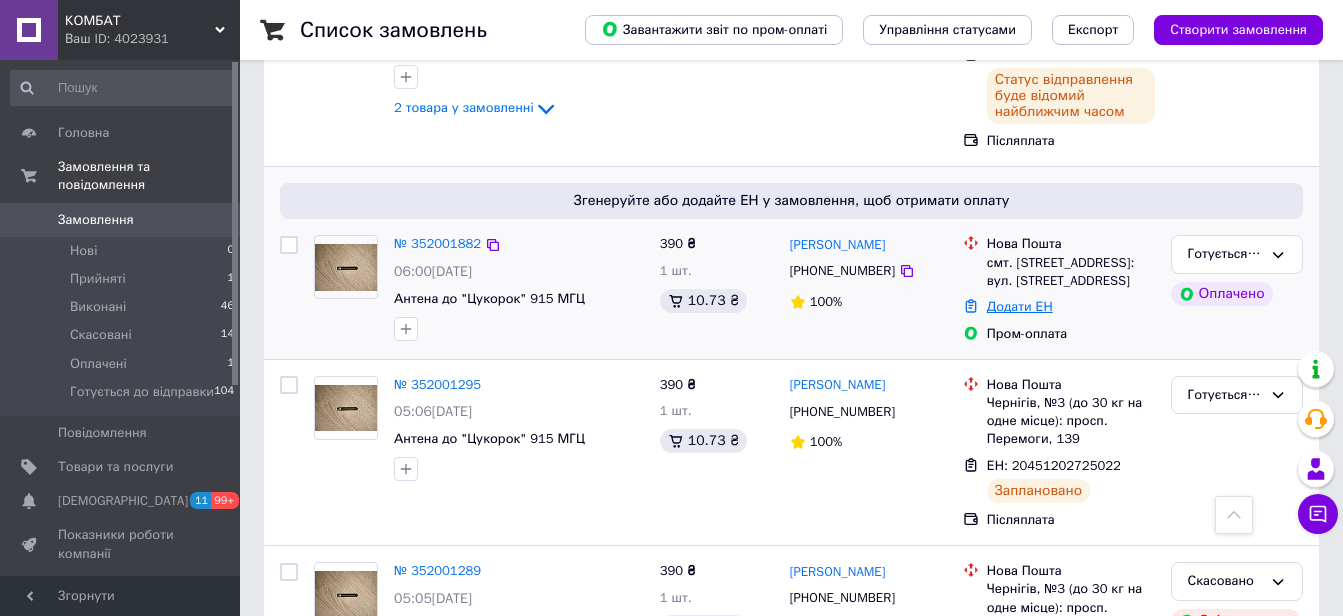 click on "Додати ЕН" at bounding box center [1020, 306] 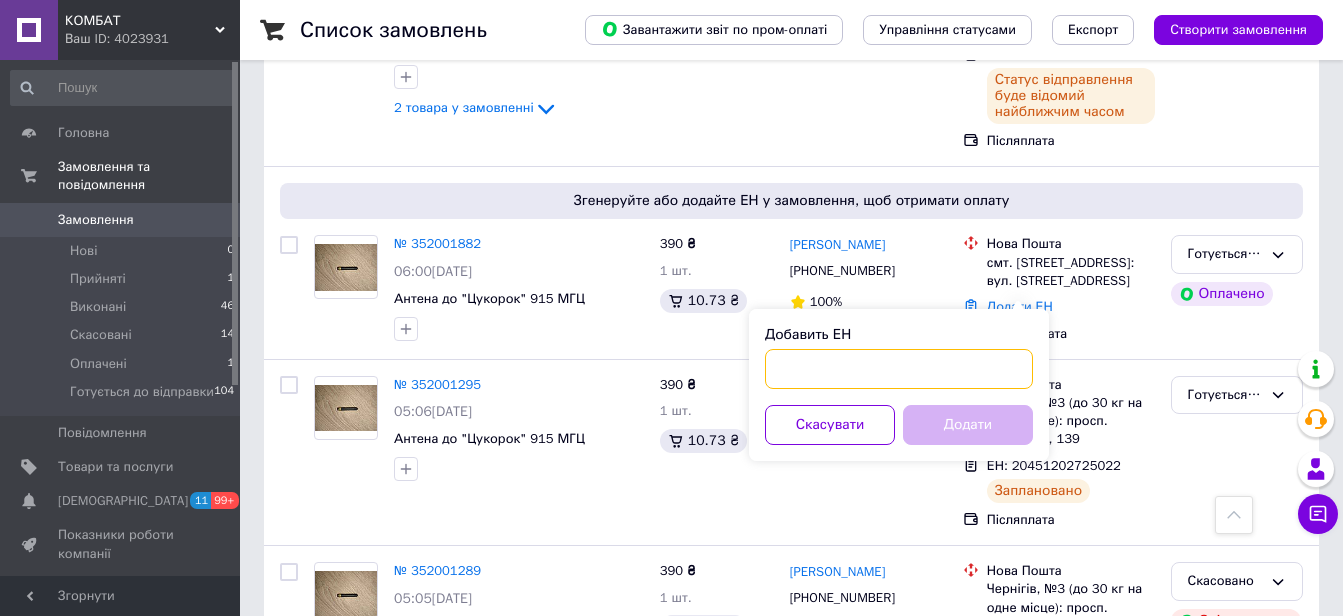 click on "Добавить ЕН" at bounding box center [899, 369] 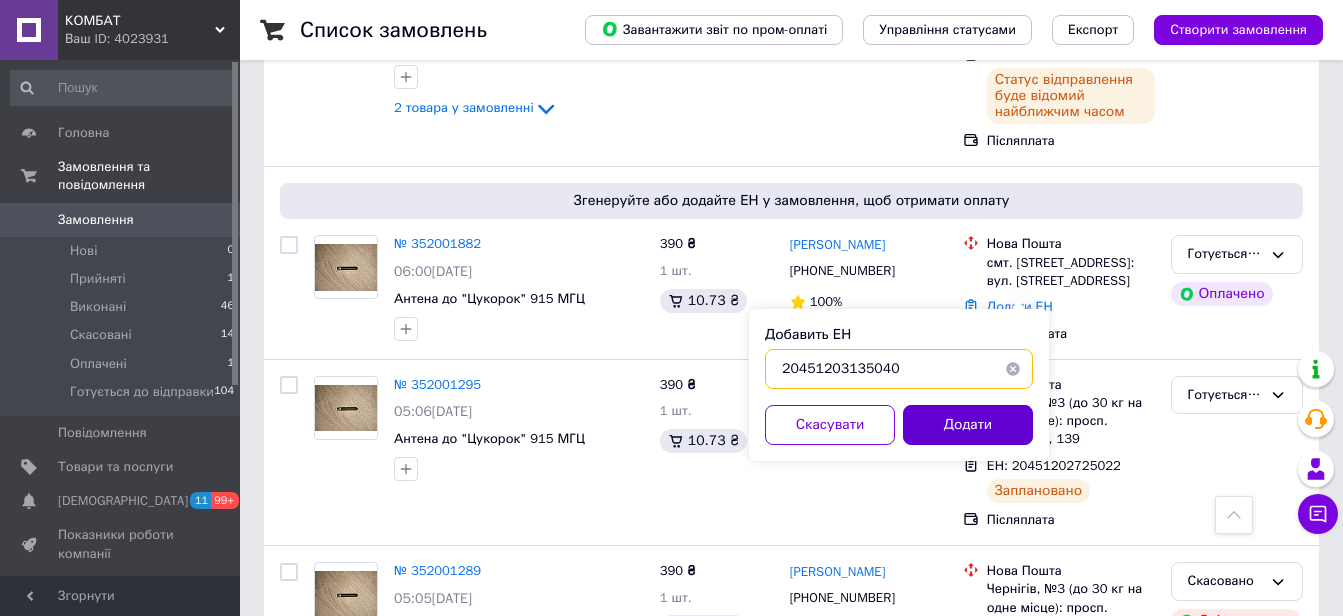 type on "20451203135040" 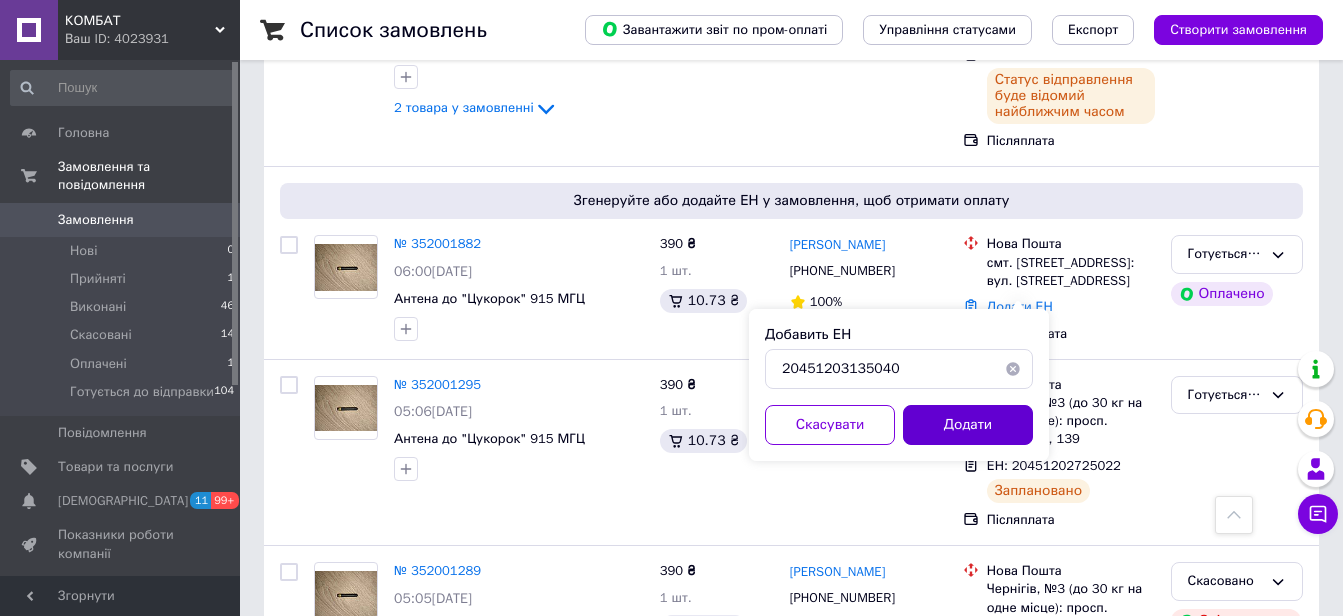 click on "Додати" at bounding box center (968, 425) 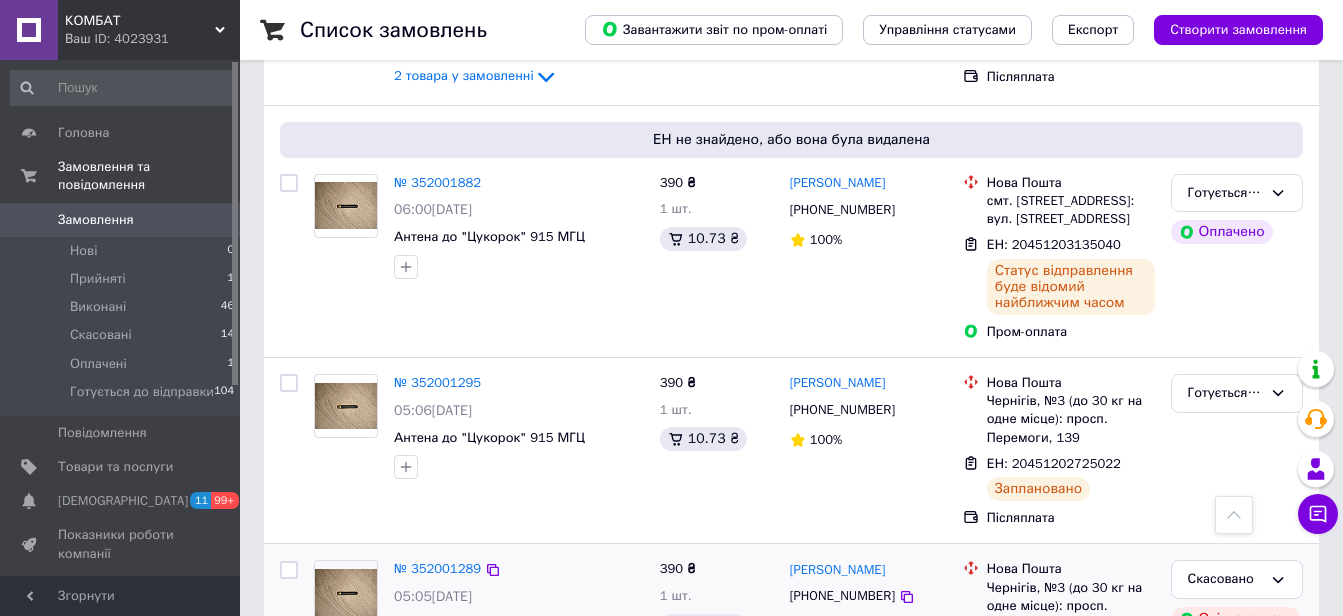 scroll, scrollTop: 435, scrollLeft: 0, axis: vertical 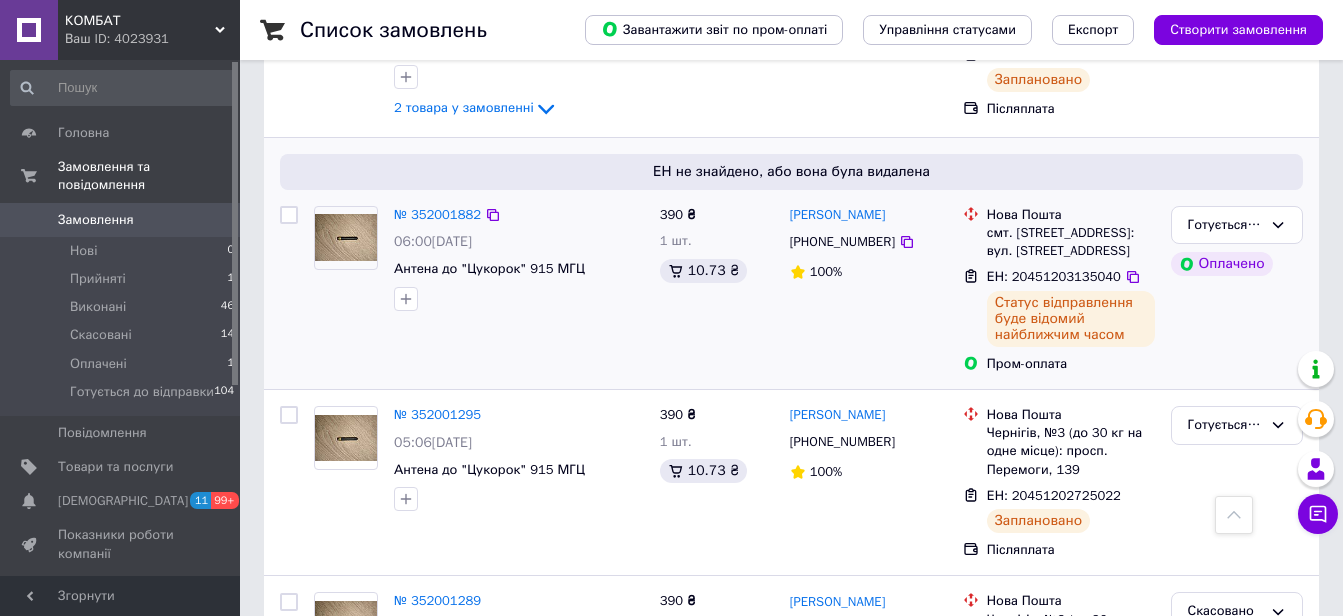 drag, startPoint x: 894, startPoint y: 216, endPoint x: 783, endPoint y: 213, distance: 111.040535 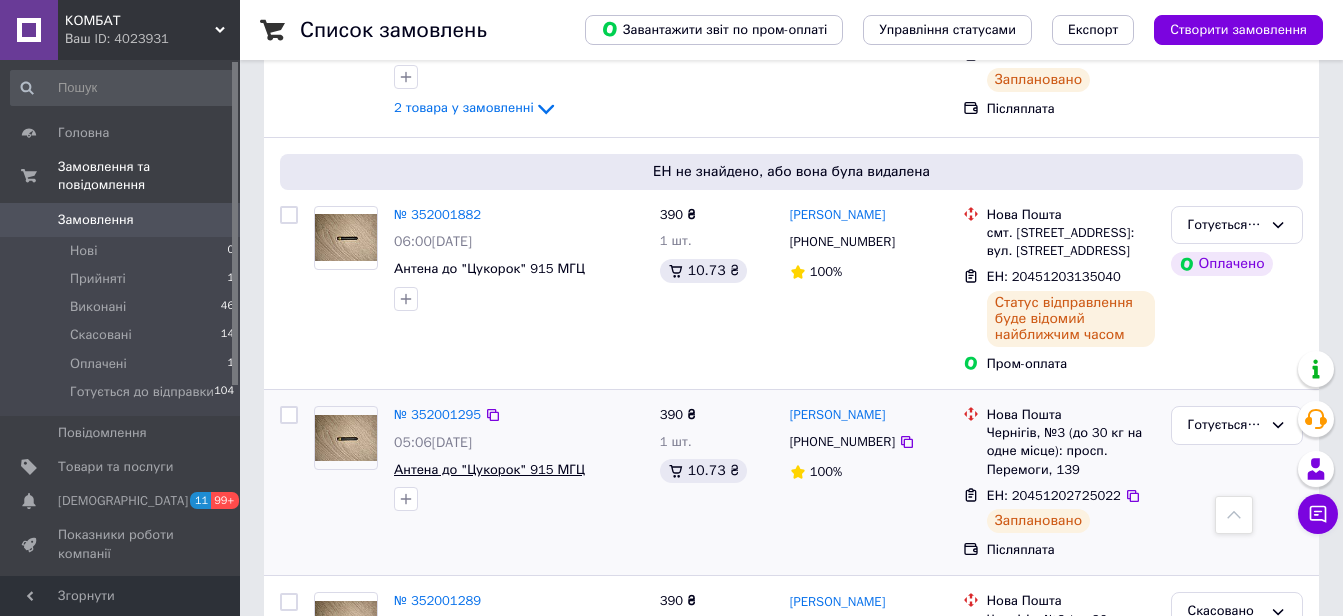 copy on "[PERSON_NAME]" 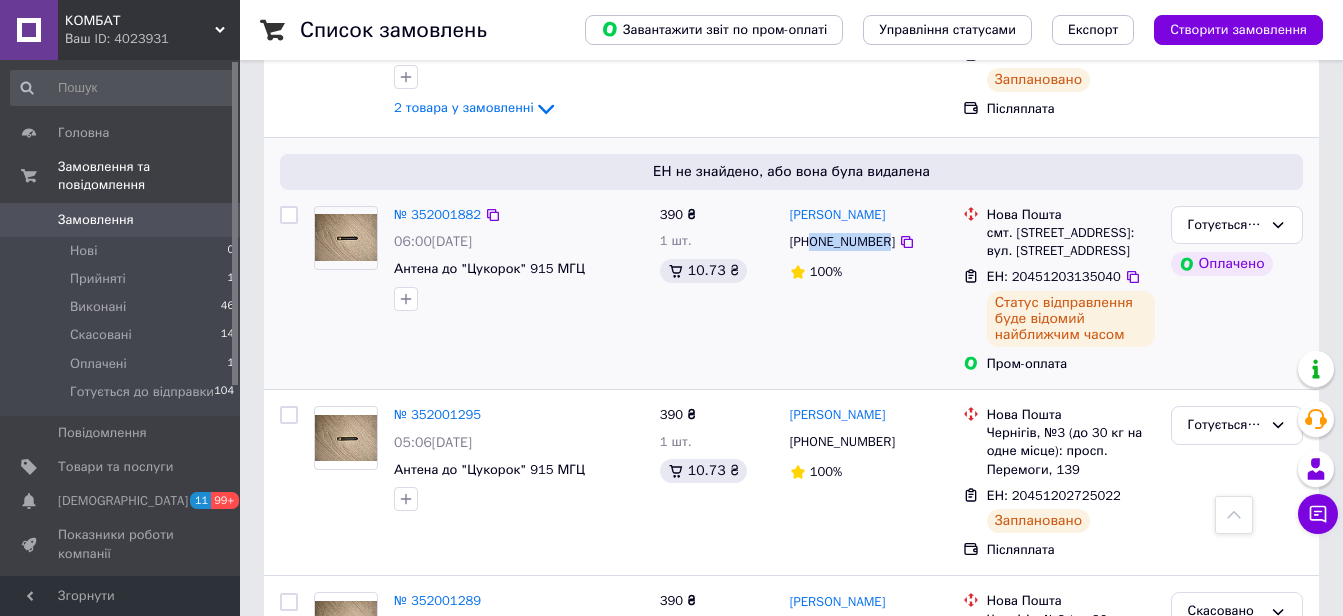 drag, startPoint x: 881, startPoint y: 241, endPoint x: 816, endPoint y: 246, distance: 65.192024 